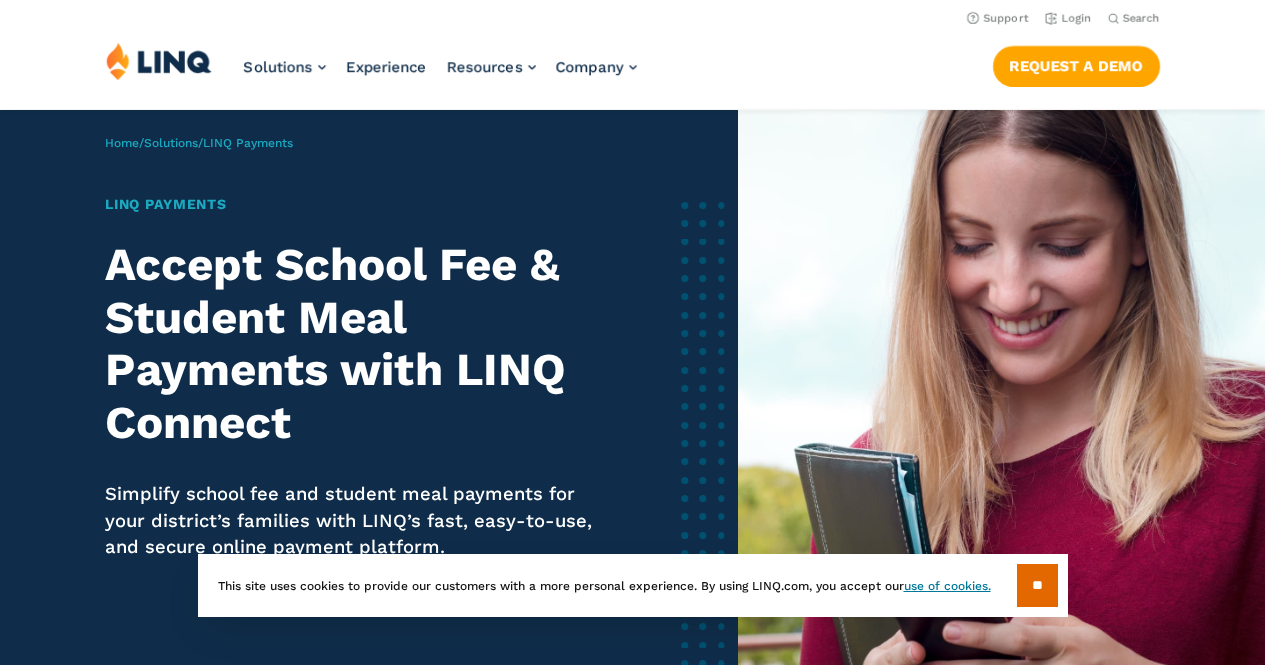scroll, scrollTop: 0, scrollLeft: 0, axis: both 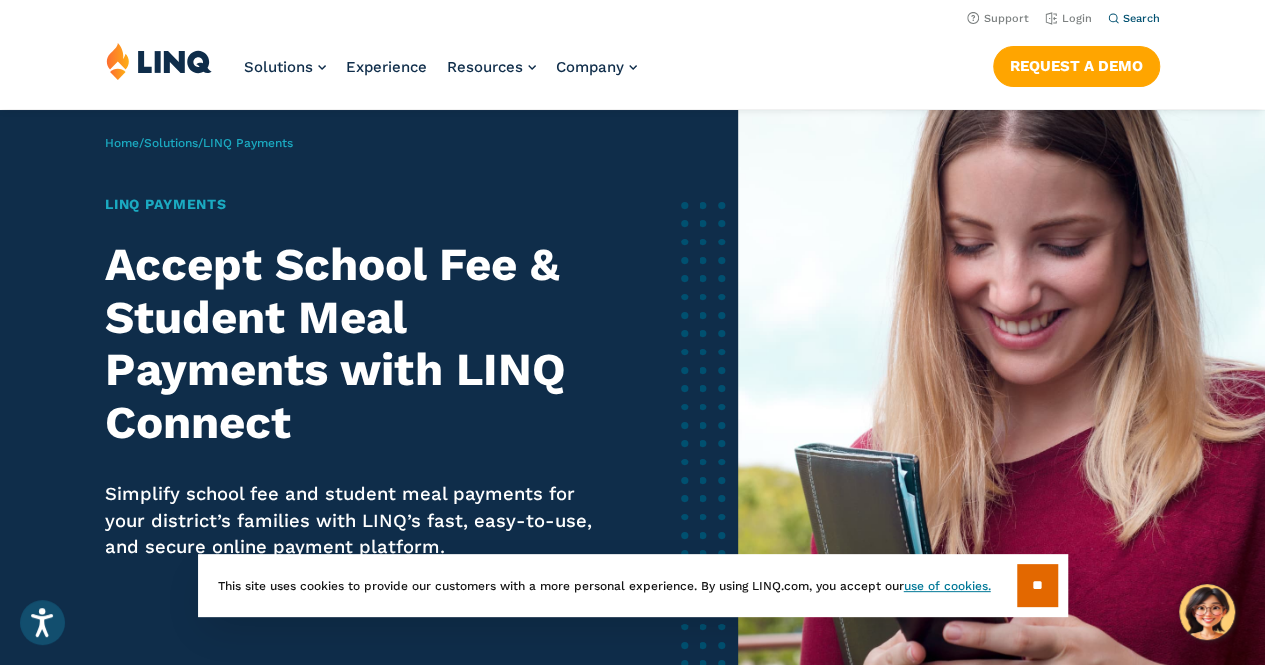 click on "Search" at bounding box center [1134, 18] 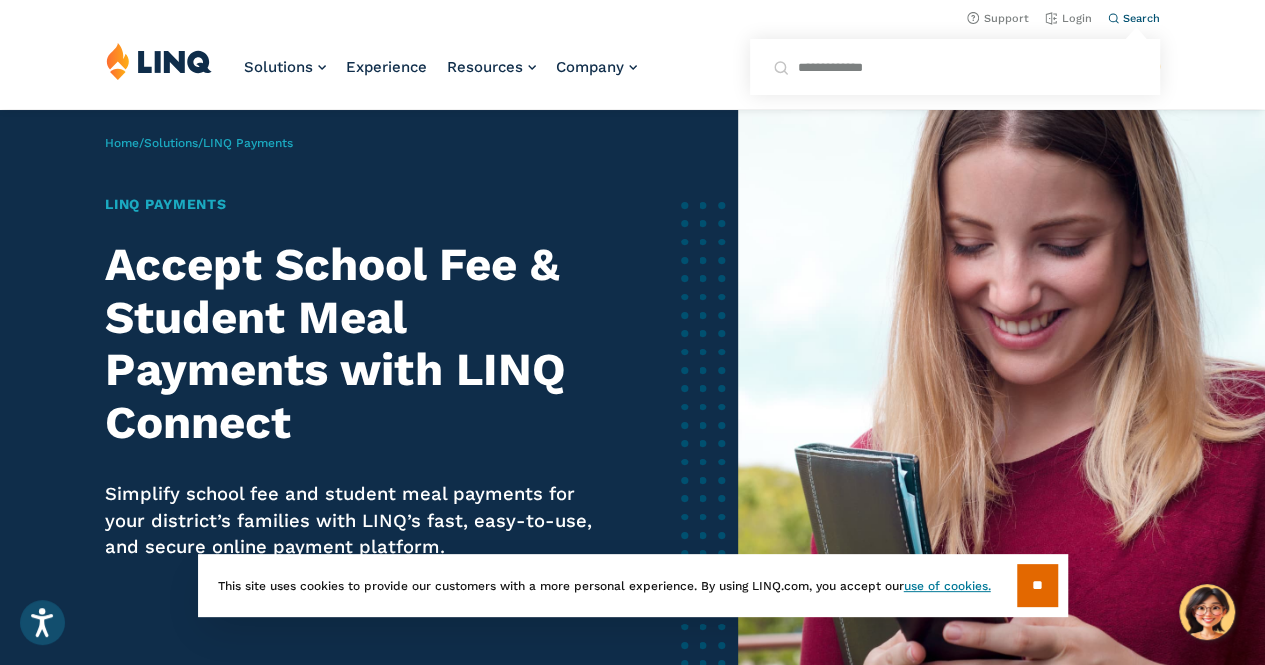 type on "**********" 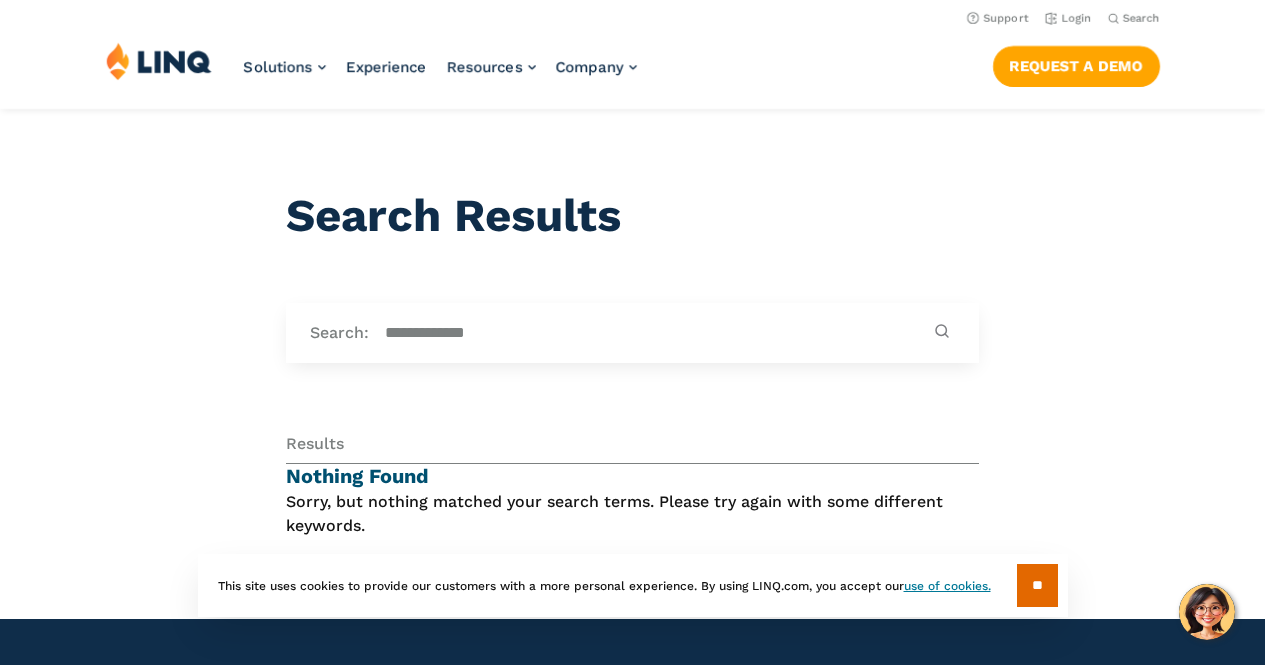 scroll, scrollTop: 0, scrollLeft: 0, axis: both 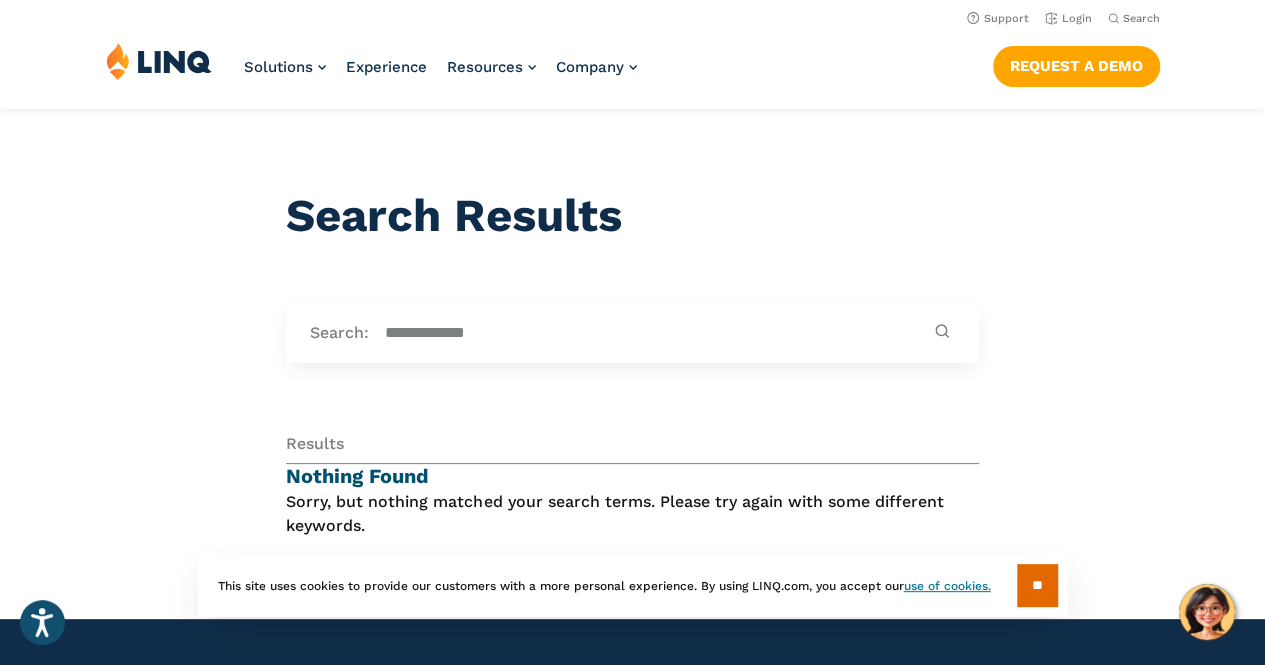 click on "**********" at bounding box center [632, 327] 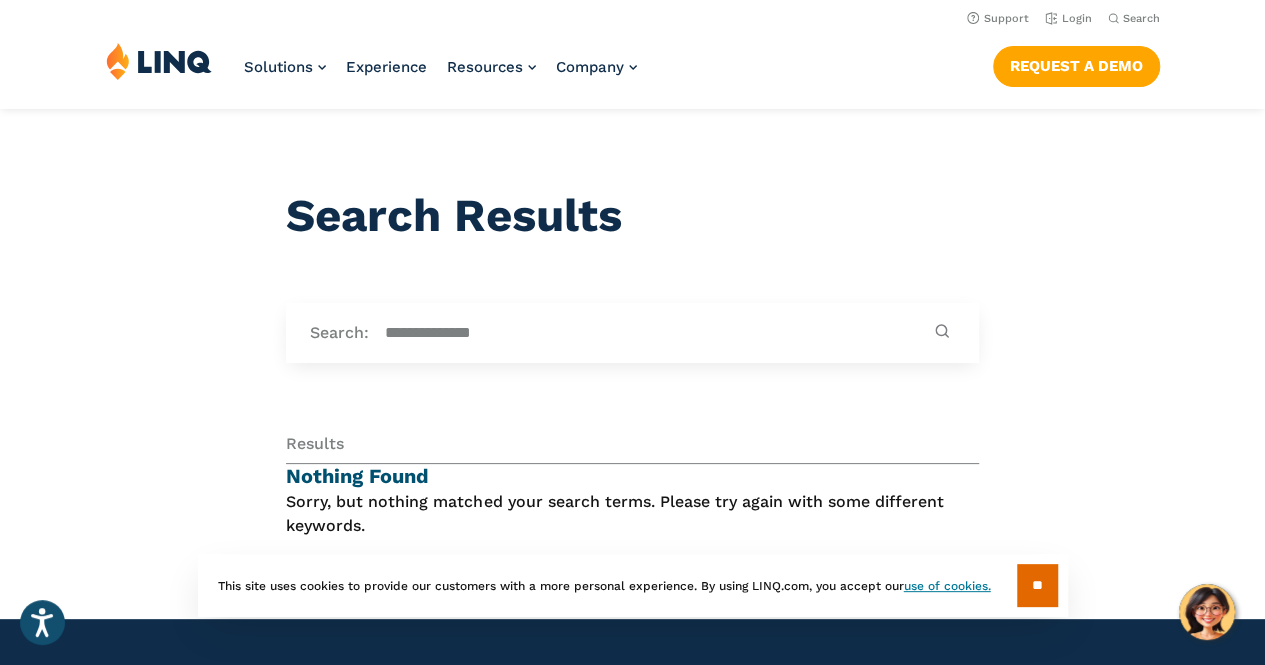 type on "**********" 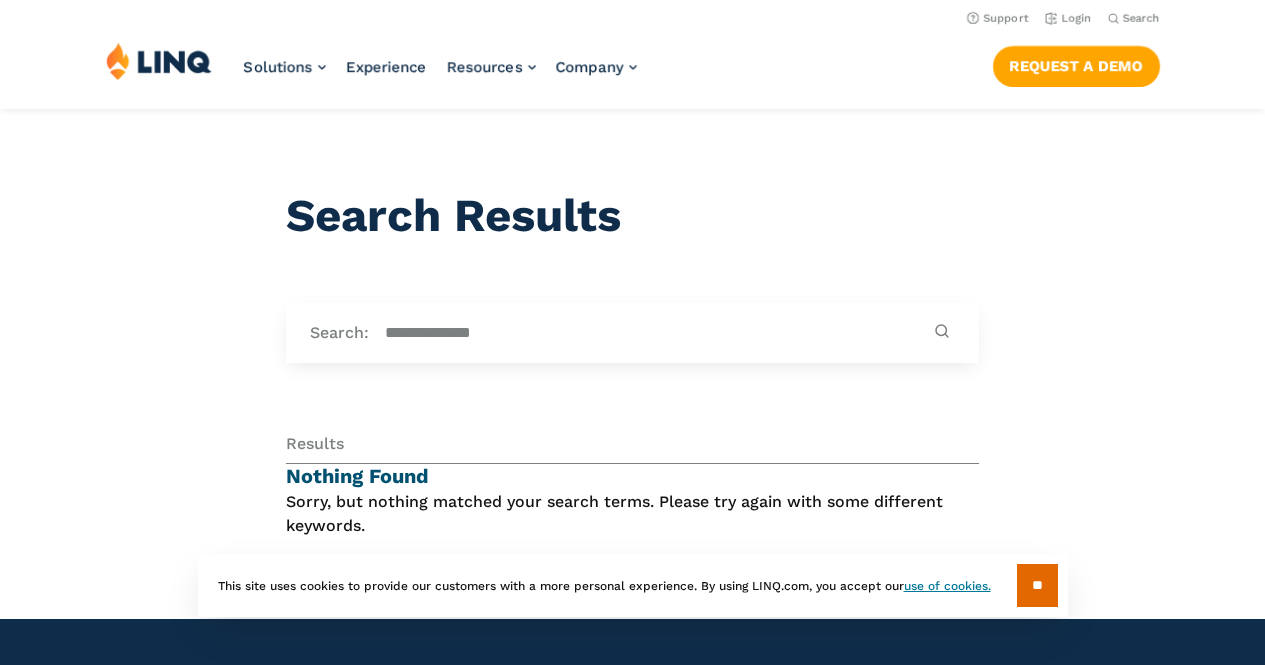 scroll, scrollTop: 0, scrollLeft: 0, axis: both 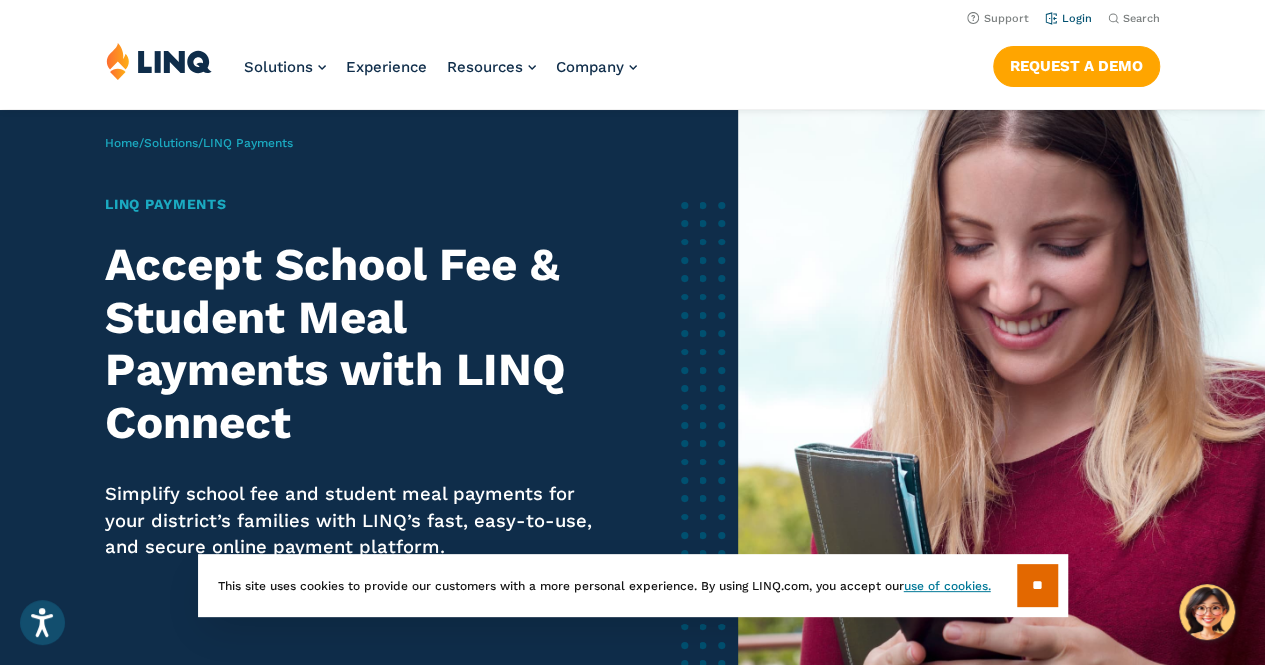 click on "Login" at bounding box center [1068, 18] 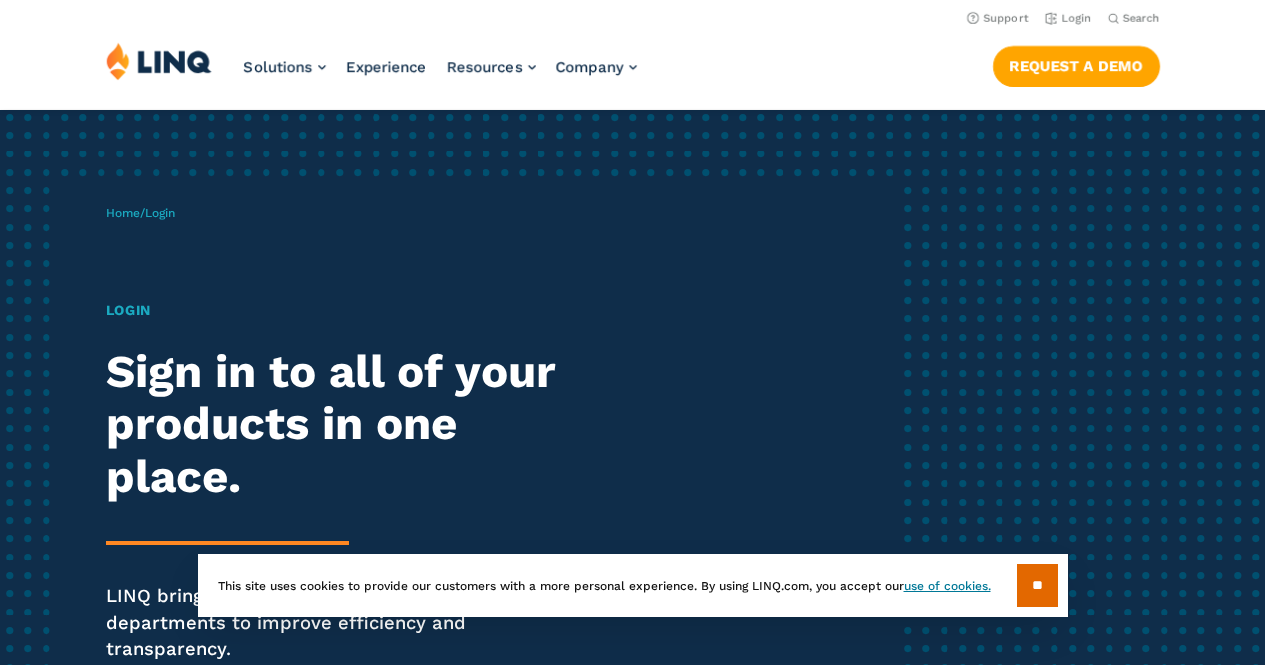 scroll, scrollTop: 0, scrollLeft: 0, axis: both 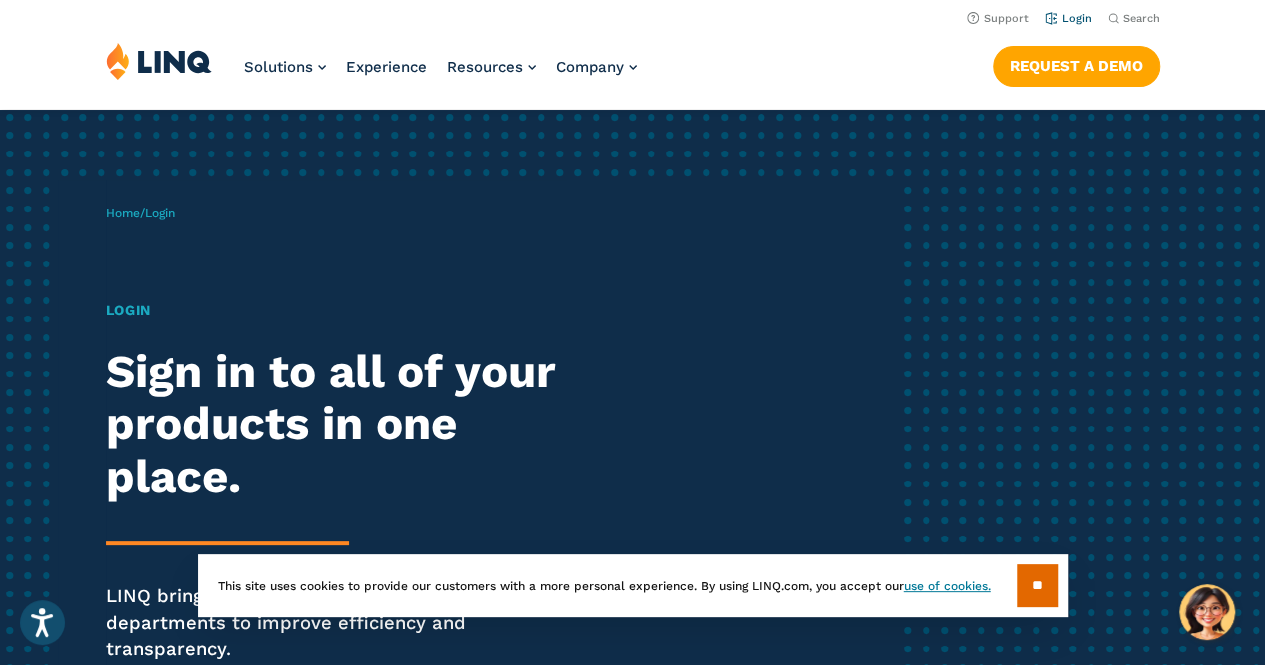 click on "Login" at bounding box center [1068, 18] 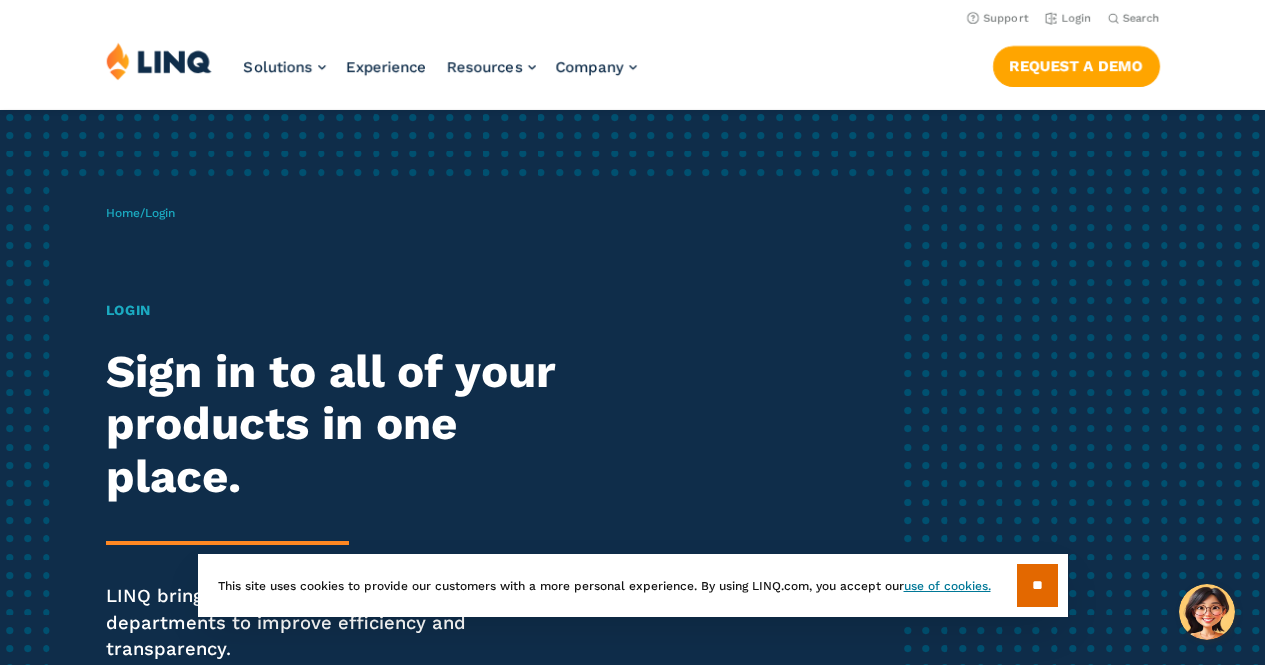 scroll, scrollTop: 0, scrollLeft: 0, axis: both 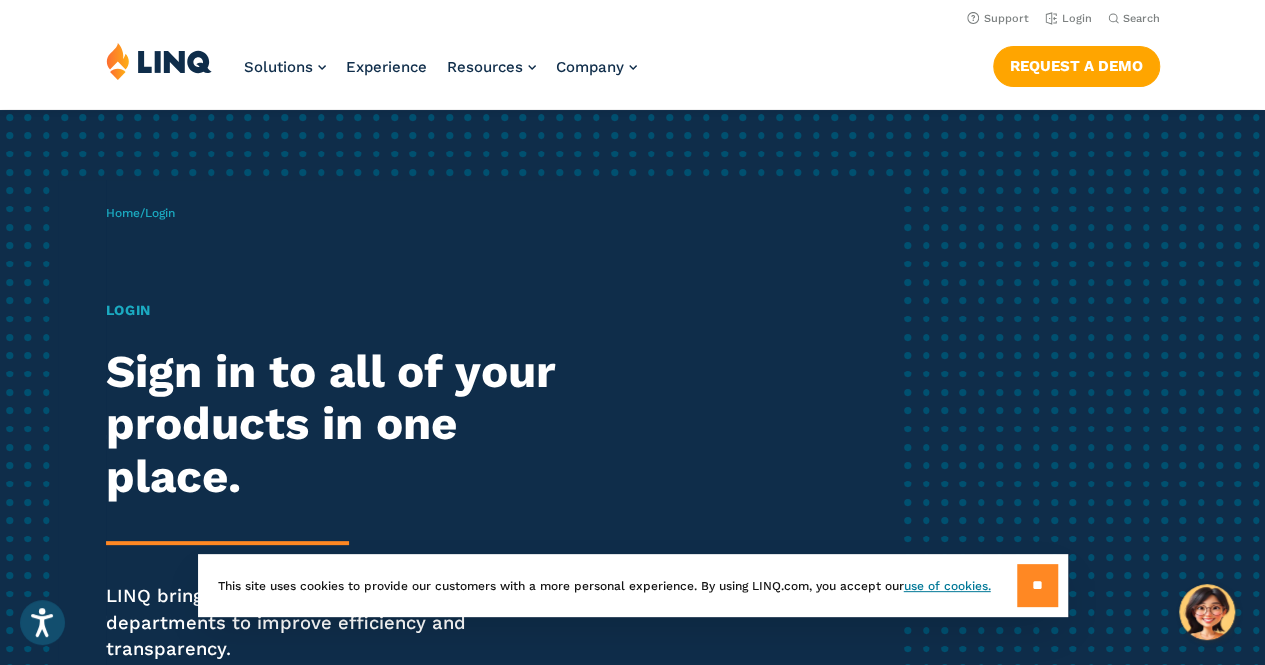 click on "**" at bounding box center (1037, 585) 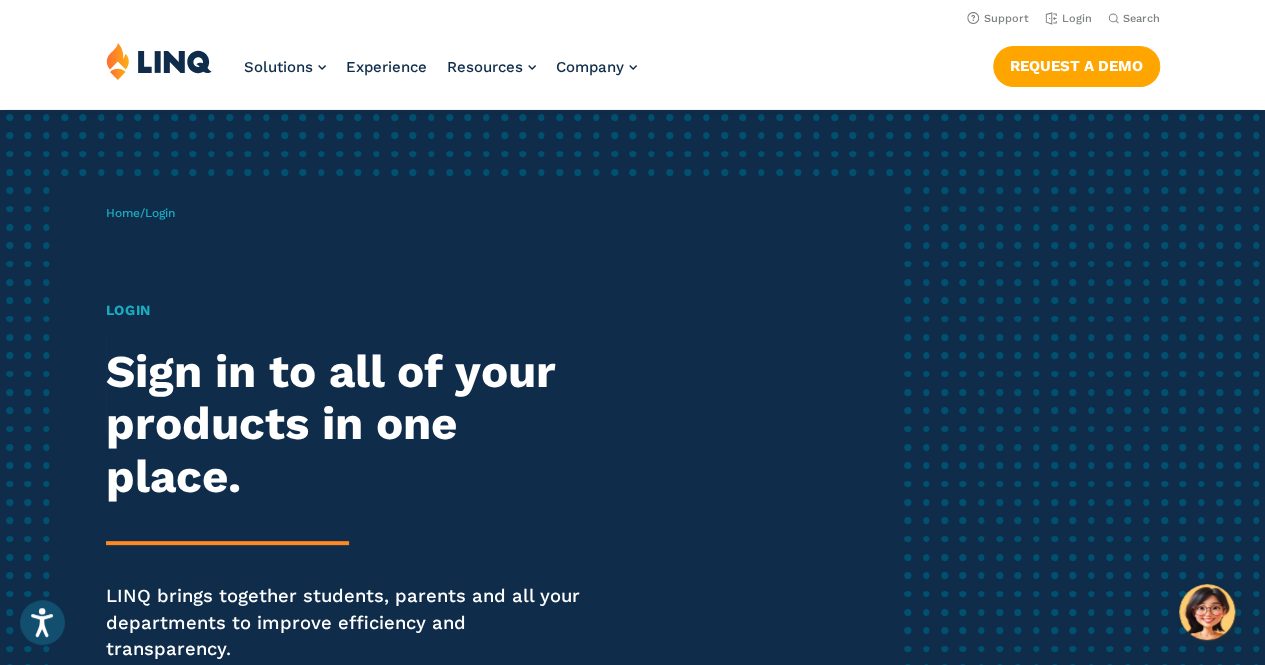 click on "Login" at bounding box center (160, 213) 